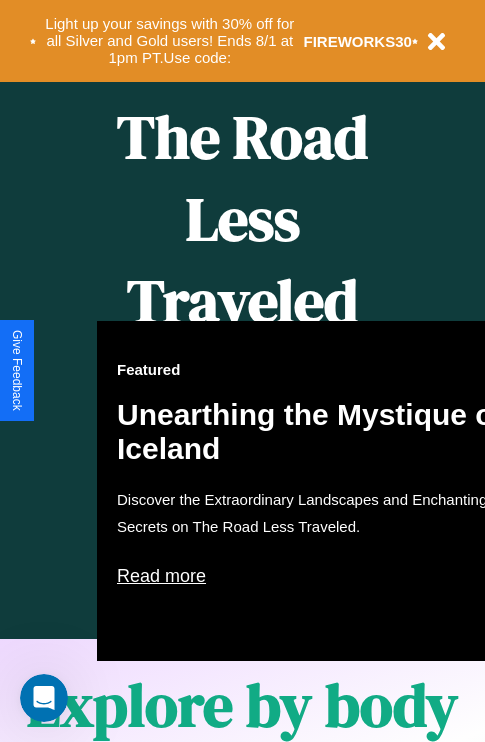scroll, scrollTop: 817, scrollLeft: 0, axis: vertical 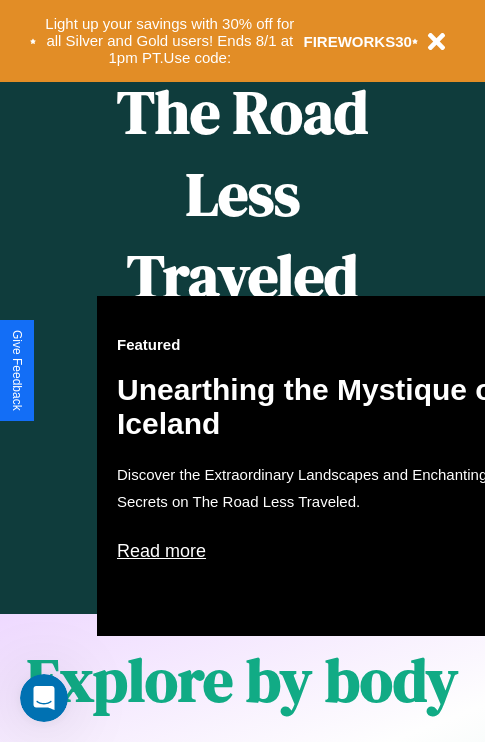 click on "Featured Unearthing the Mystique of Iceland Discover the Extraordinary Landscapes and Enchanting Secrets on The Road Less Traveled. Read more" at bounding box center [317, 466] 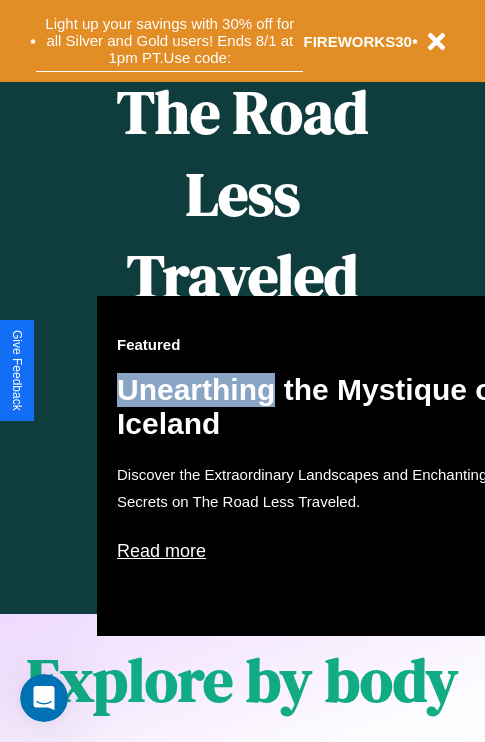 click on "Light up your savings with 30% off for all Silver and Gold users! Ends 8/1 at 1pm PT.  Use code:" at bounding box center [169, 41] 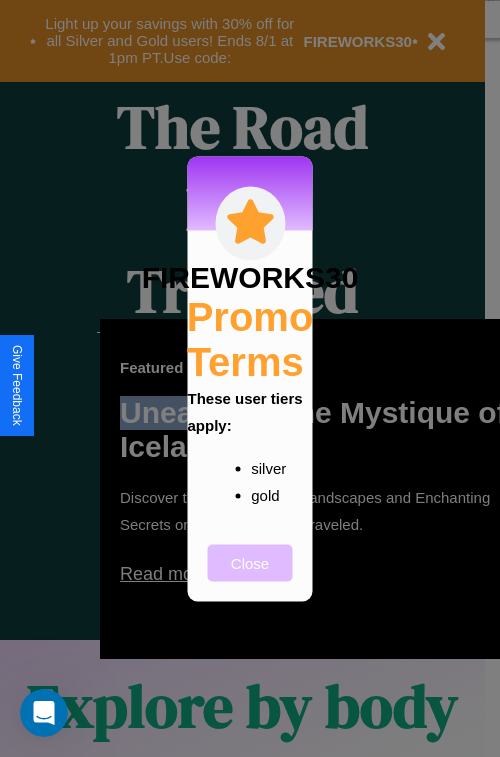 click on "Close" at bounding box center [250, 562] 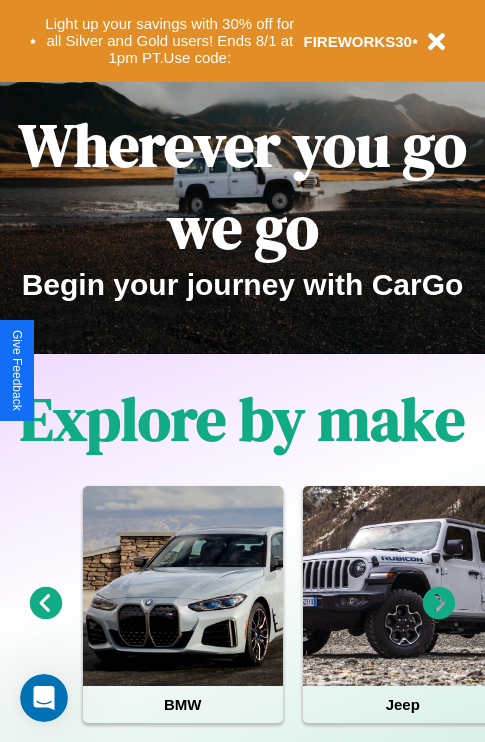 scroll, scrollTop: 0, scrollLeft: 0, axis: both 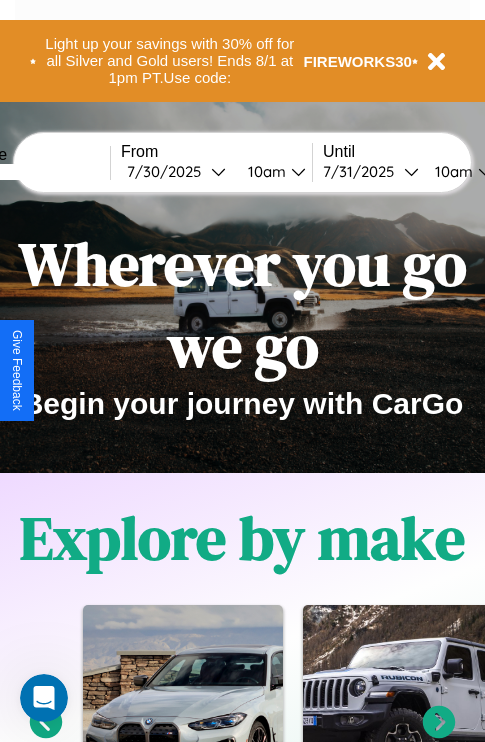 click at bounding box center (35, 172) 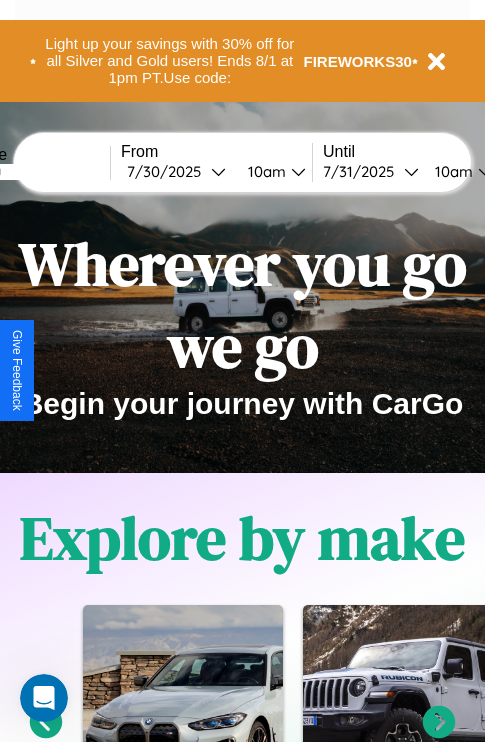 type on "*******" 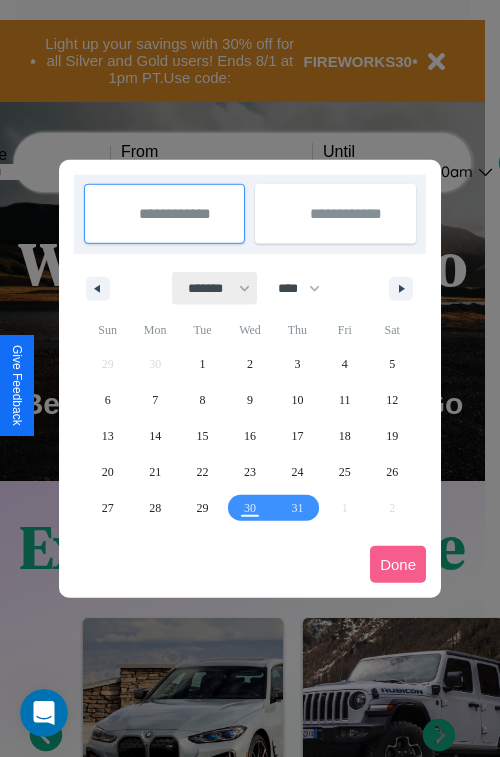 click on "******* ******** ***** ***** *** **** **** ****** ********* ******* ******** ********" at bounding box center (215, 288) 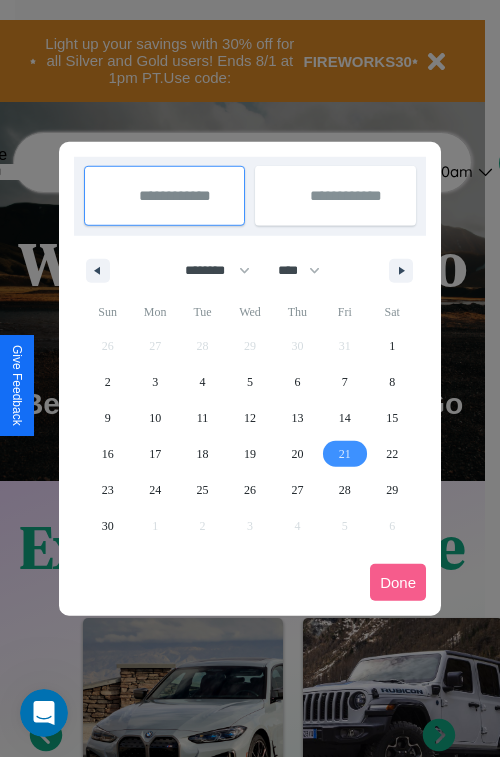 click on "21" at bounding box center [345, 454] 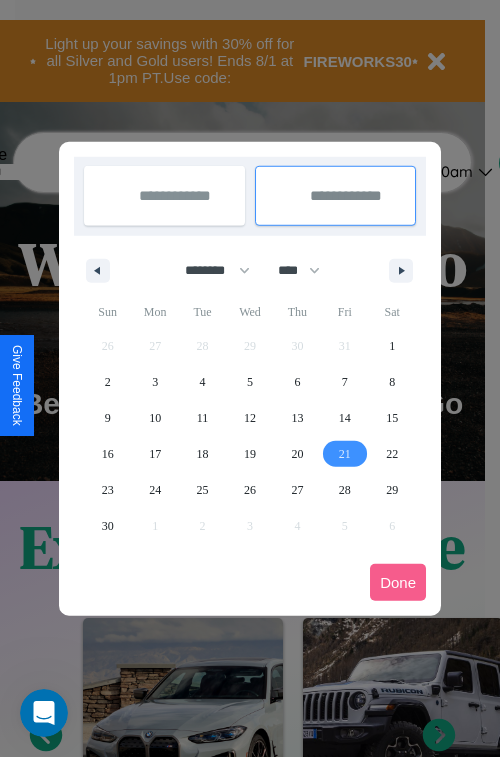 type on "**********" 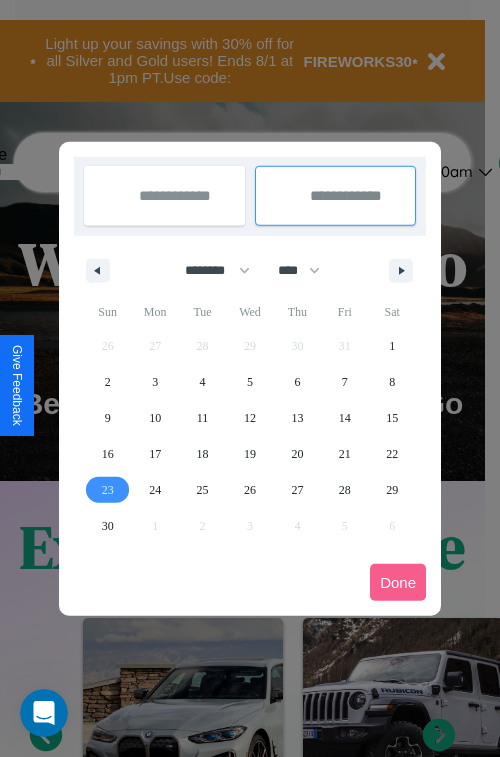 click on "23" at bounding box center (108, 490) 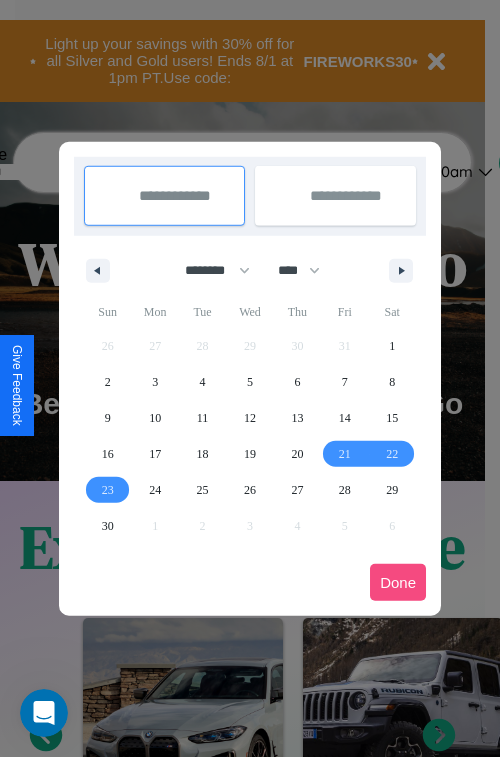 click on "Done" at bounding box center (398, 582) 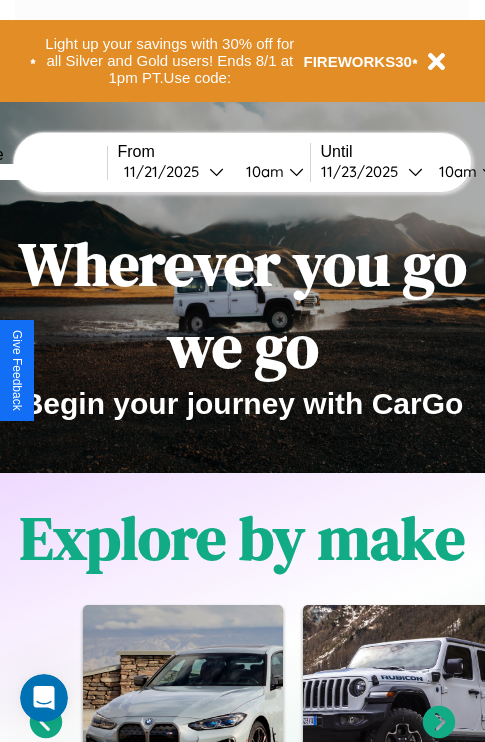 scroll, scrollTop: 0, scrollLeft: 78, axis: horizontal 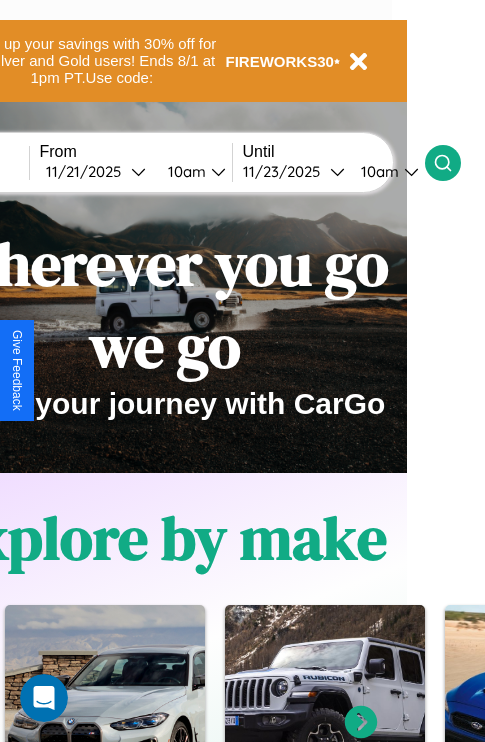 click 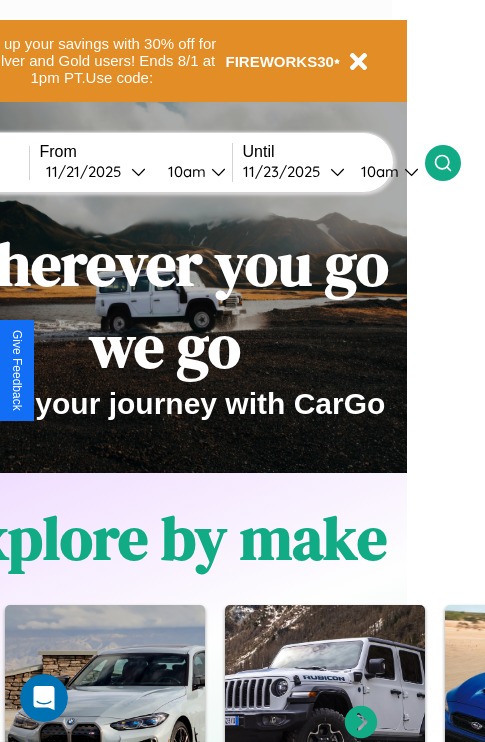 scroll, scrollTop: 0, scrollLeft: 0, axis: both 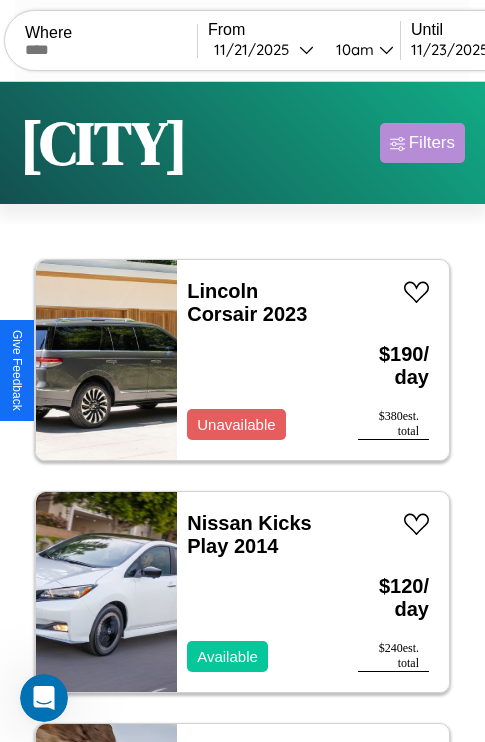 click on "Filters" at bounding box center [432, 143] 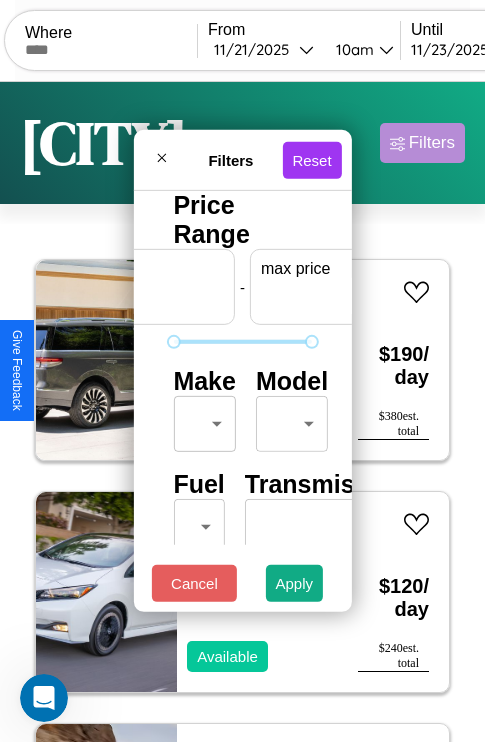 scroll, scrollTop: 0, scrollLeft: 124, axis: horizontal 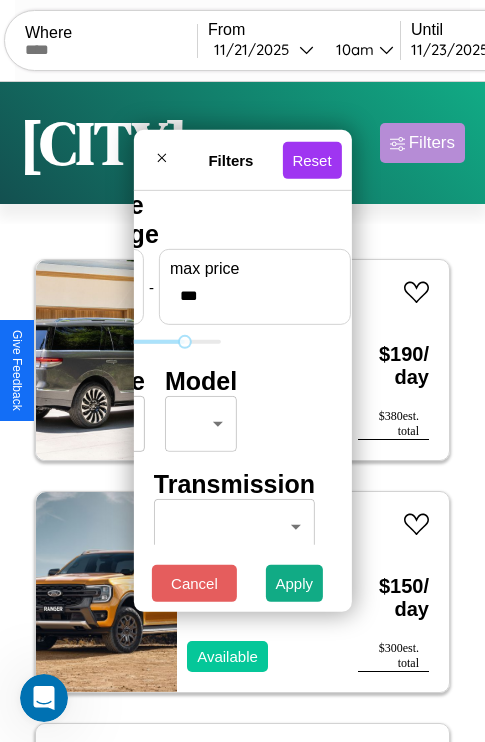 type on "***" 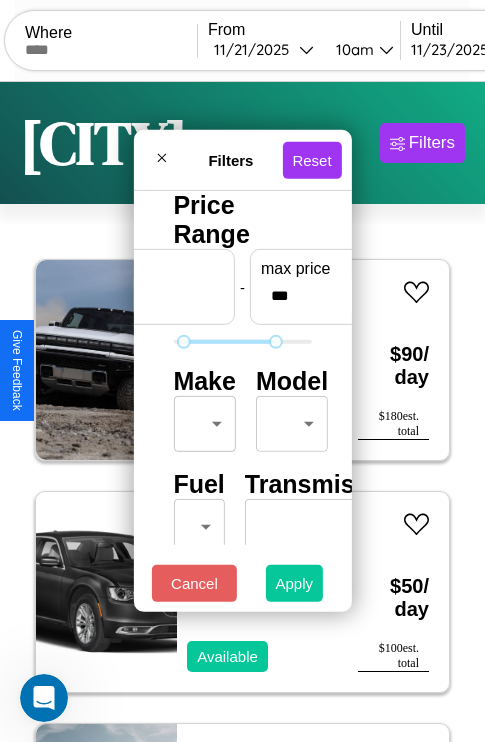 type on "**" 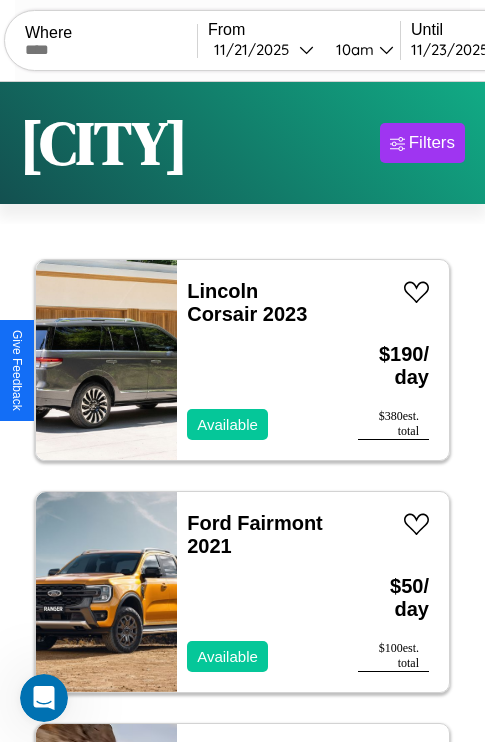 scroll, scrollTop: 95, scrollLeft: 0, axis: vertical 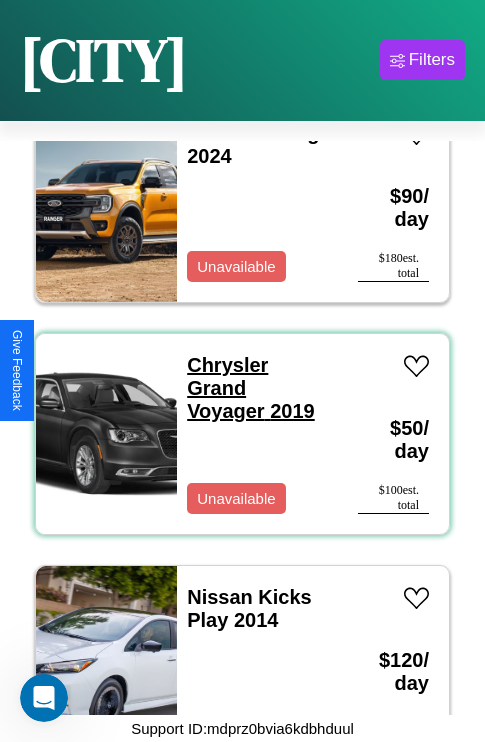 click on "Chrysler   Grand Voyager   2019" at bounding box center (251, 388) 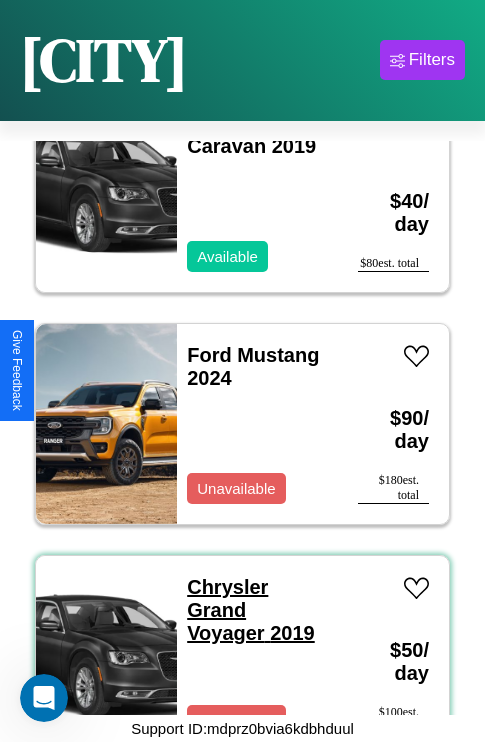 scroll, scrollTop: 771, scrollLeft: 0, axis: vertical 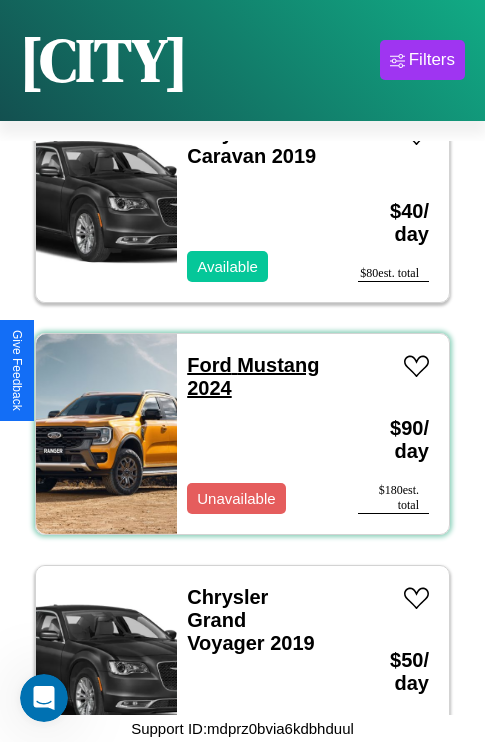 click on "Ford   Mustang   2024" at bounding box center (253, 376) 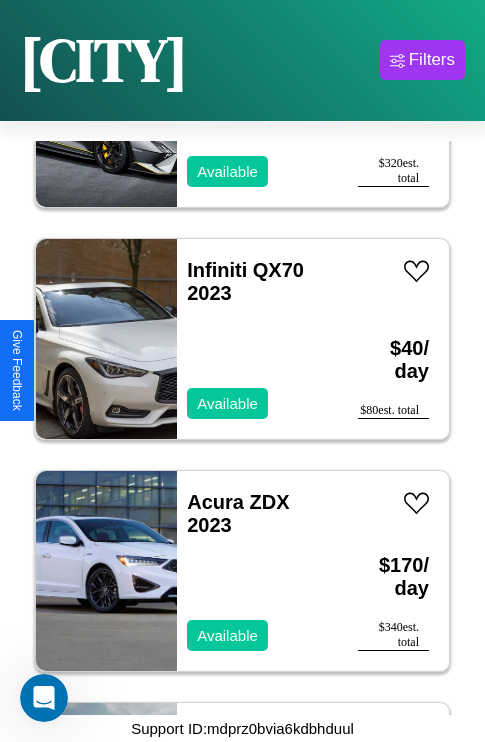 scroll, scrollTop: 6107, scrollLeft: 0, axis: vertical 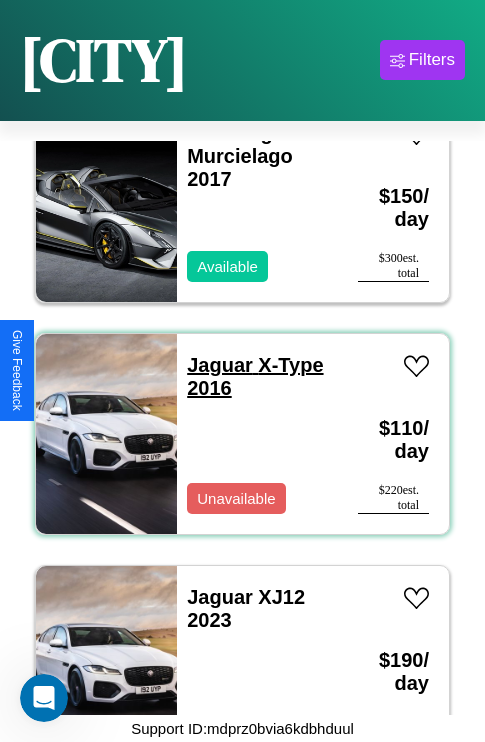 click on "Jaguar   X-Type   2016" at bounding box center [255, 376] 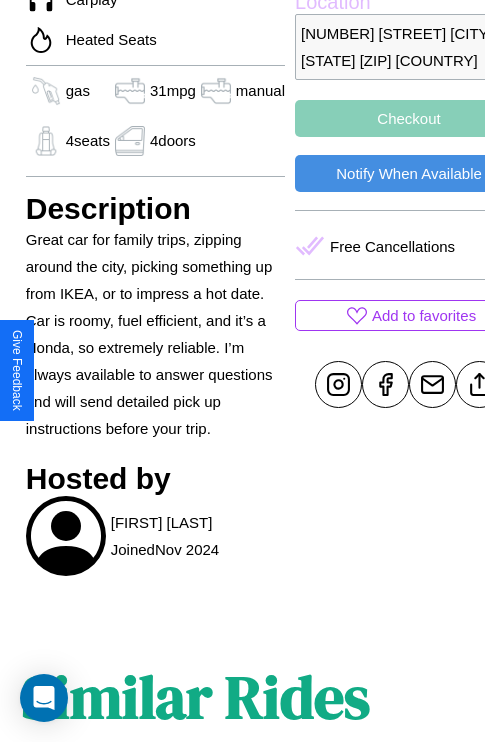 scroll, scrollTop: 765, scrollLeft: 48, axis: both 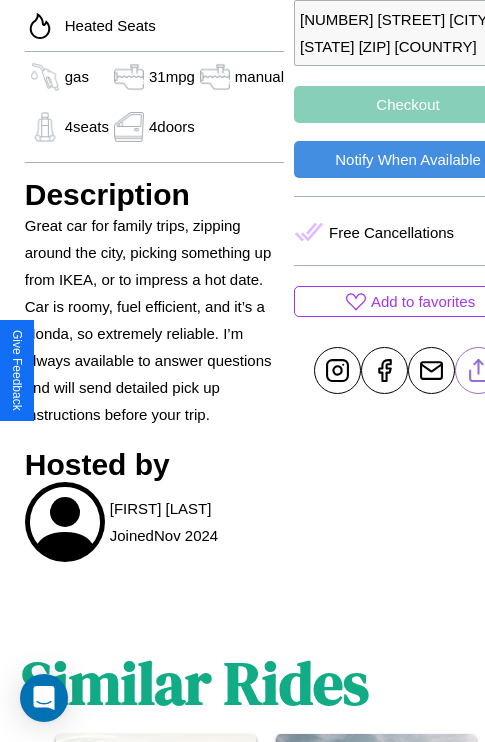 click 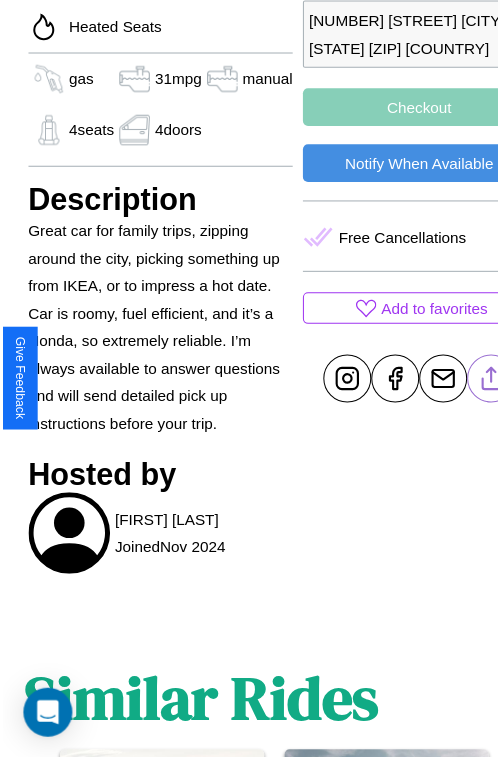 scroll, scrollTop: 696, scrollLeft: 68, axis: both 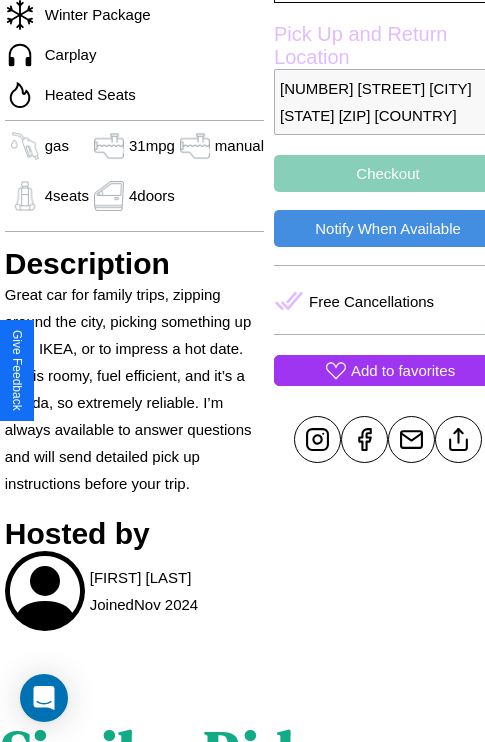click on "Add to favorites" at bounding box center [403, 370] 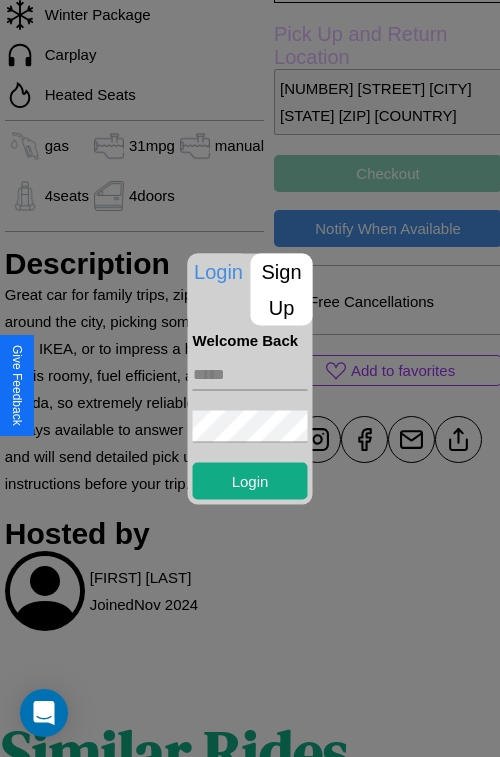 click on "Sign Up" at bounding box center [282, 289] 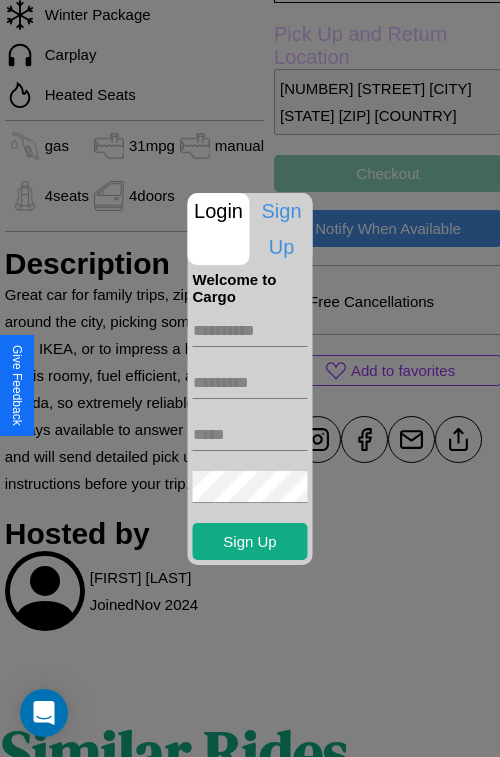 click at bounding box center [250, 331] 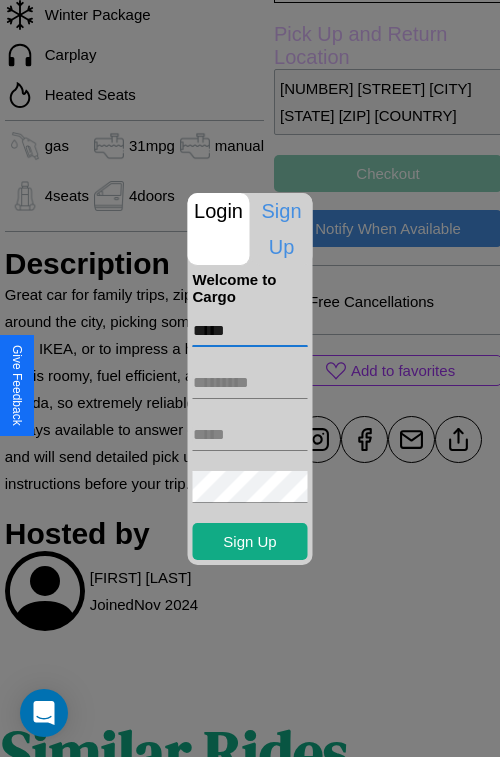 type on "*****" 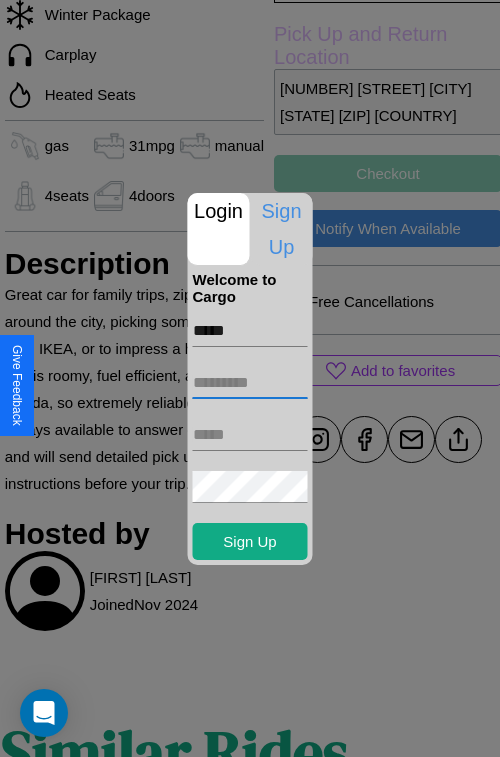 click at bounding box center [250, 383] 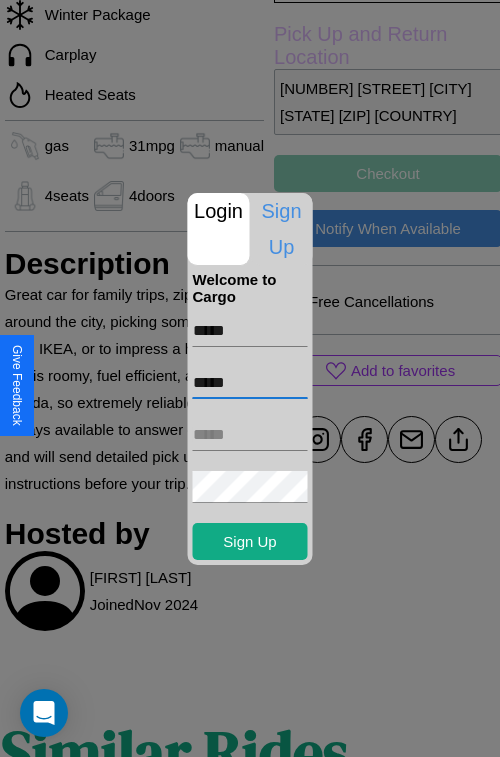 type on "*****" 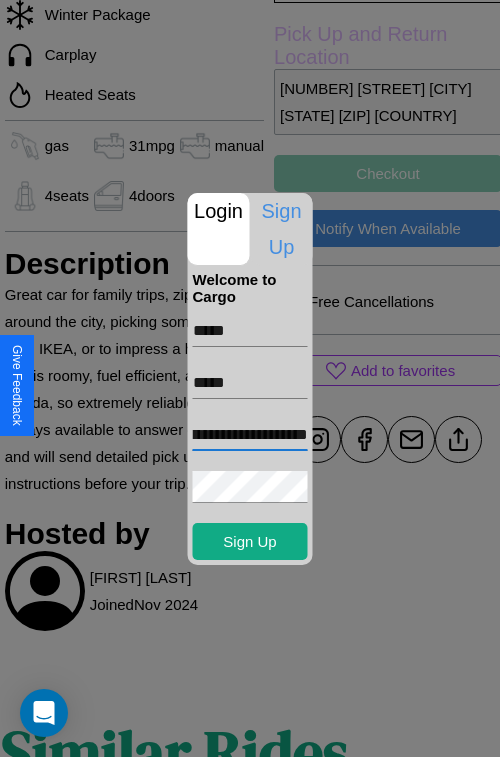 scroll, scrollTop: 0, scrollLeft: 72, axis: horizontal 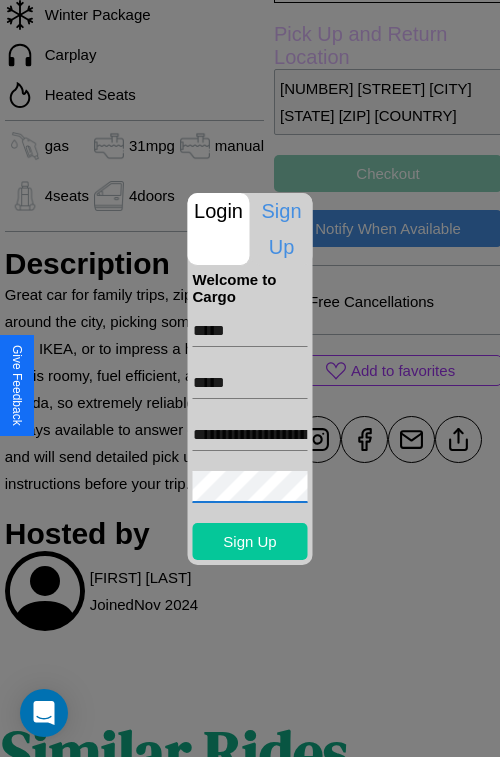 click on "Sign Up" at bounding box center [250, 541] 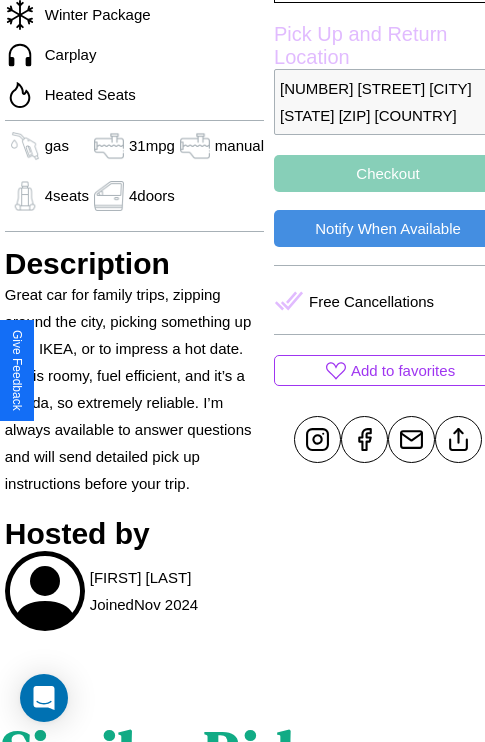 scroll, scrollTop: 696, scrollLeft: 68, axis: both 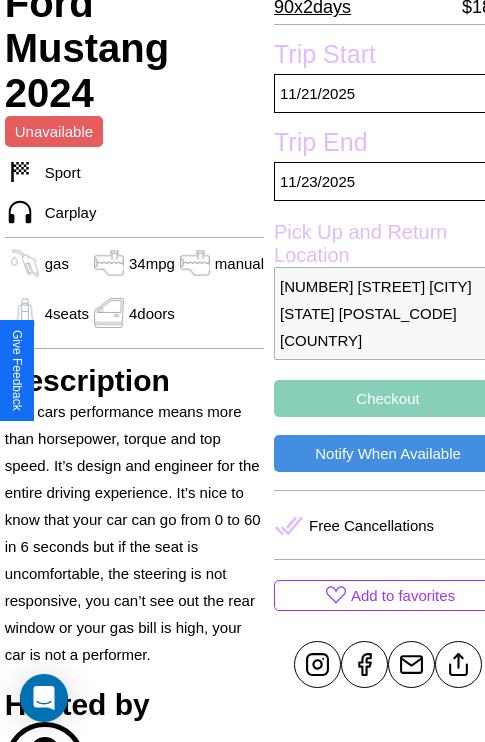 click on "Checkout" at bounding box center (388, 398) 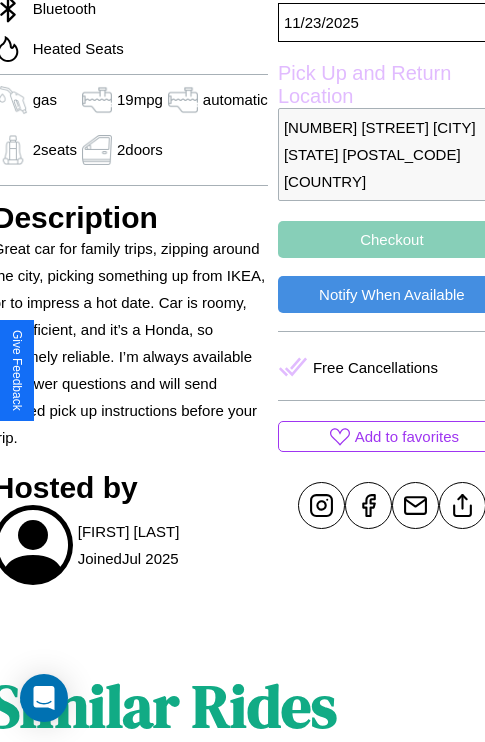 scroll, scrollTop: 696, scrollLeft: 84, axis: both 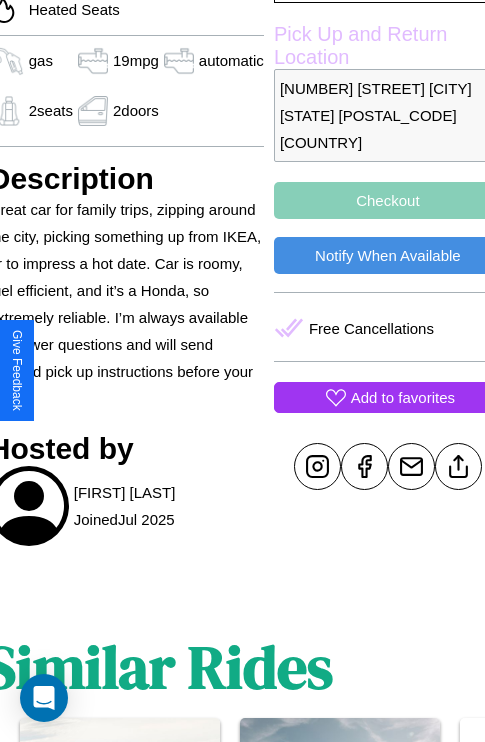 click on "Add to favorites" at bounding box center (403, 397) 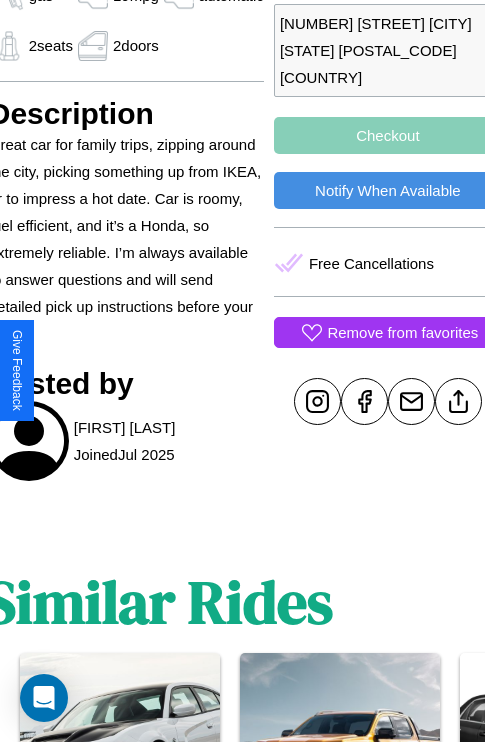 scroll, scrollTop: 765, scrollLeft: 84, axis: both 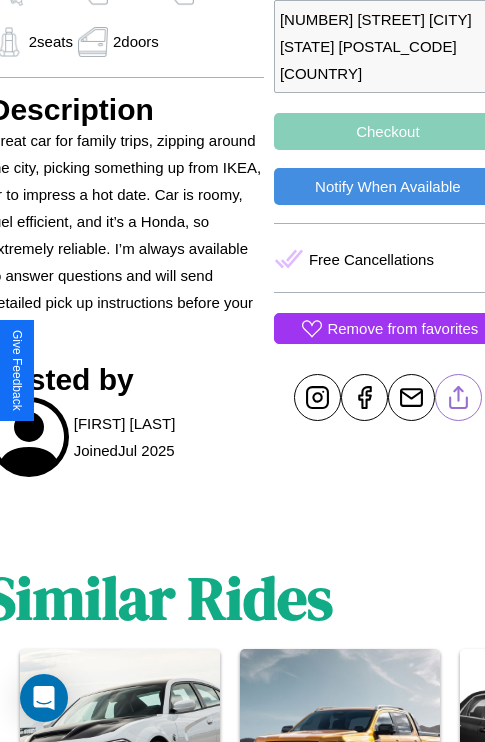 click 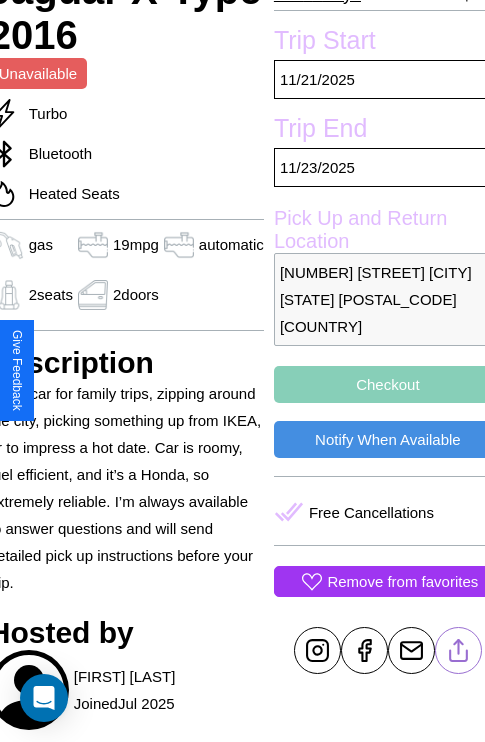 scroll, scrollTop: 427, scrollLeft: 84, axis: both 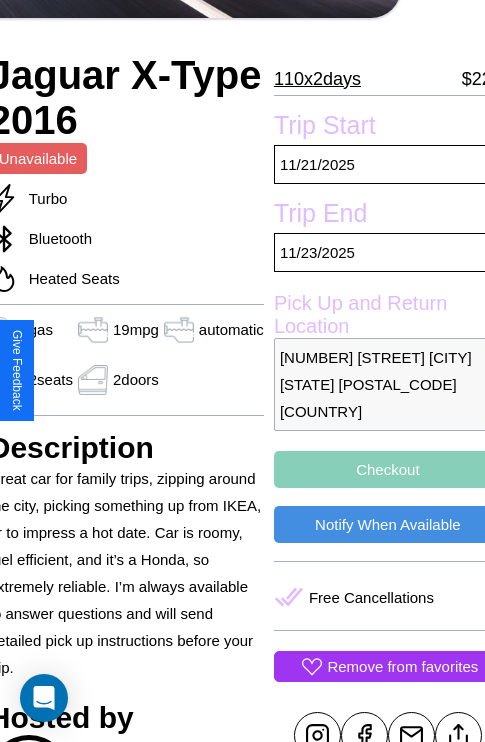 click on "7298 Second Street  Atlanta Georgia 86207 United States" at bounding box center [388, 384] 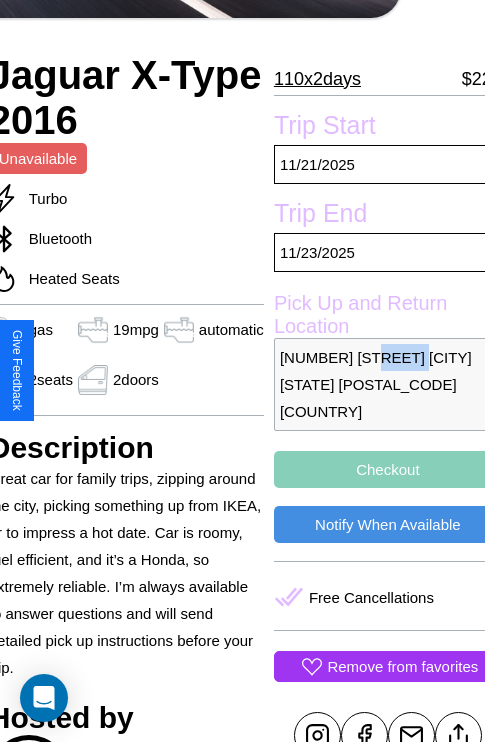 click on "7298 Second Street  Atlanta Georgia 86207 United States" at bounding box center (388, 384) 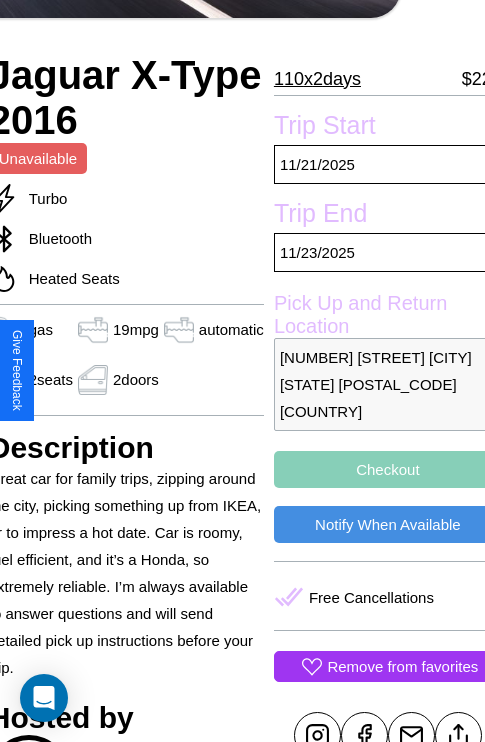click on "7298 Second Street  Atlanta Georgia 86207 United States" at bounding box center (388, 384) 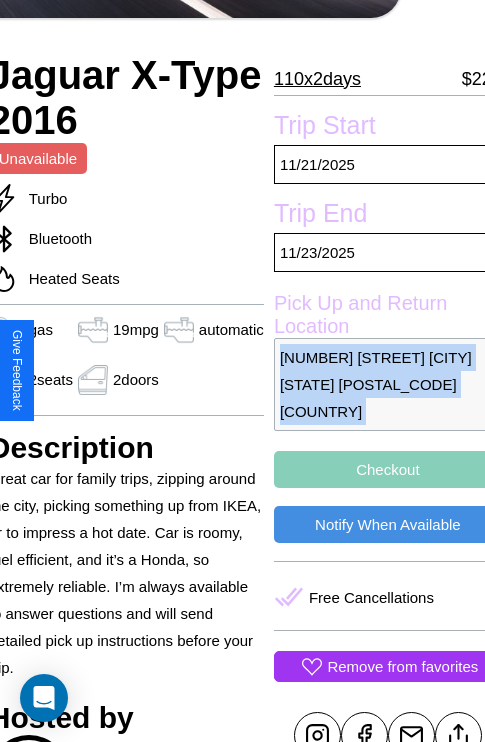 click on "7298 Second Street  Atlanta Georgia 86207 United States" at bounding box center (388, 384) 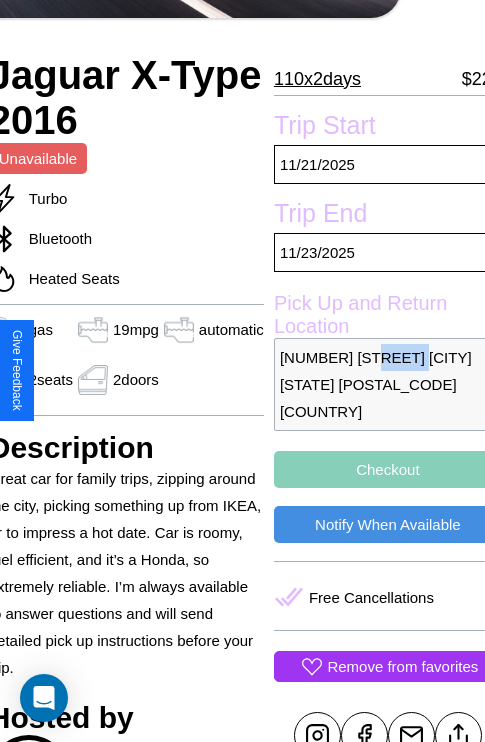 click on "7298 Second Street  Atlanta Georgia 86207 United States" at bounding box center (388, 384) 